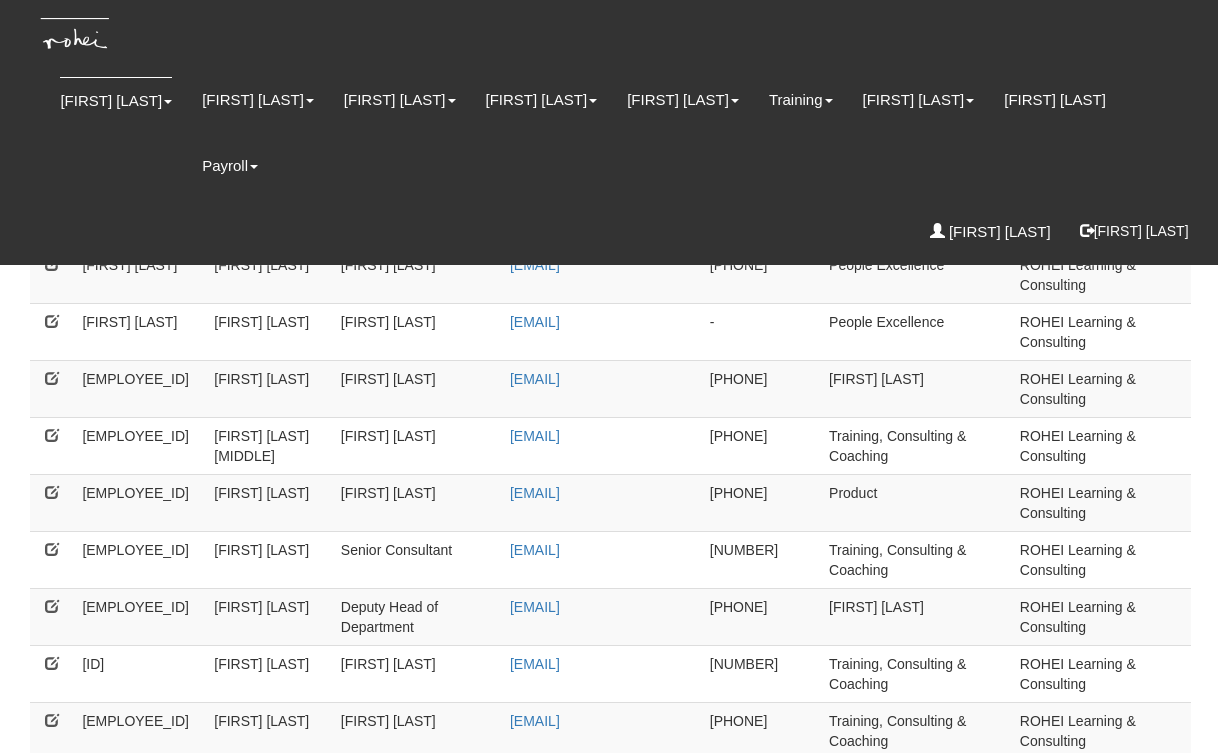 scroll, scrollTop: 0, scrollLeft: 0, axis: both 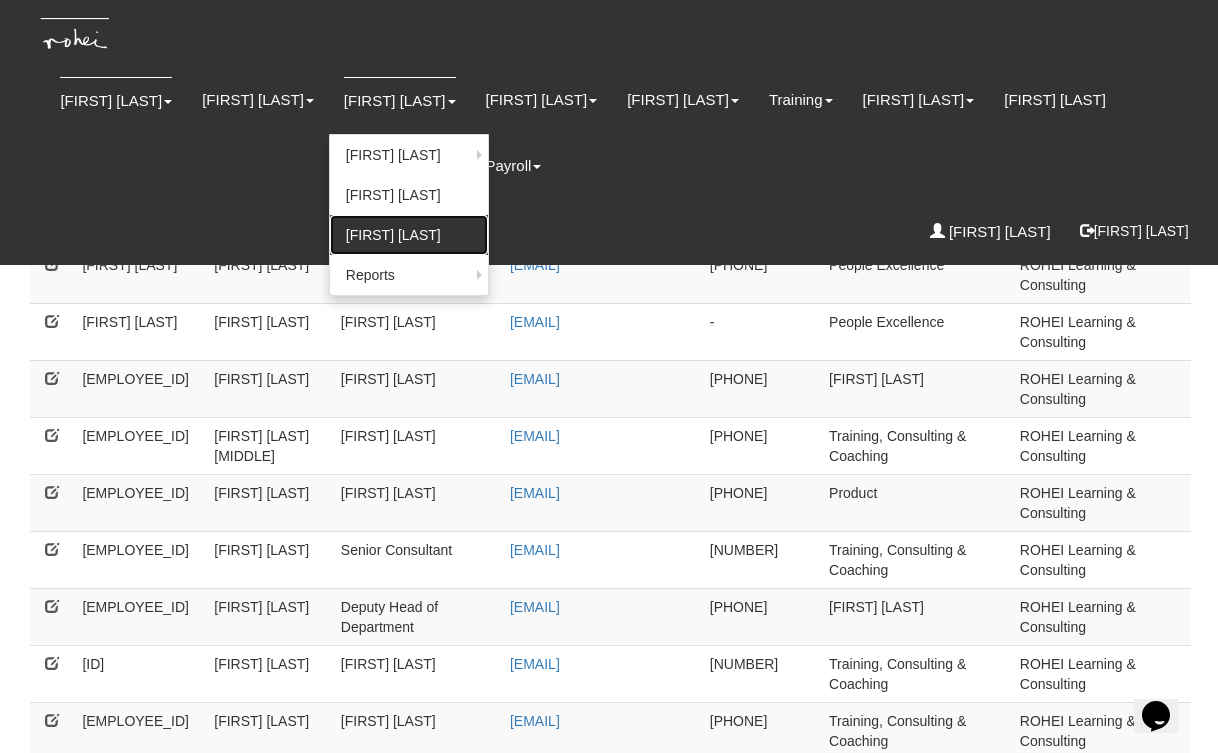 click on "[FIRST] [LAST]" at bounding box center [409, 235] 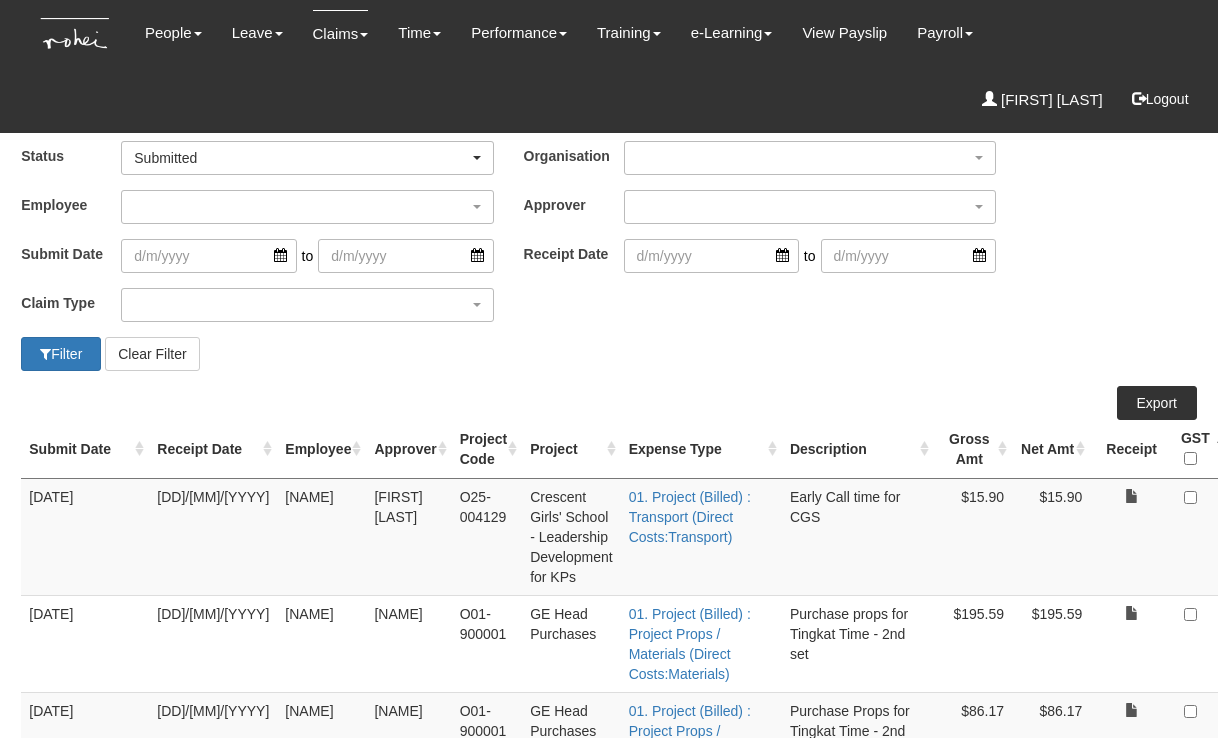 scroll, scrollTop: 0, scrollLeft: 0, axis: both 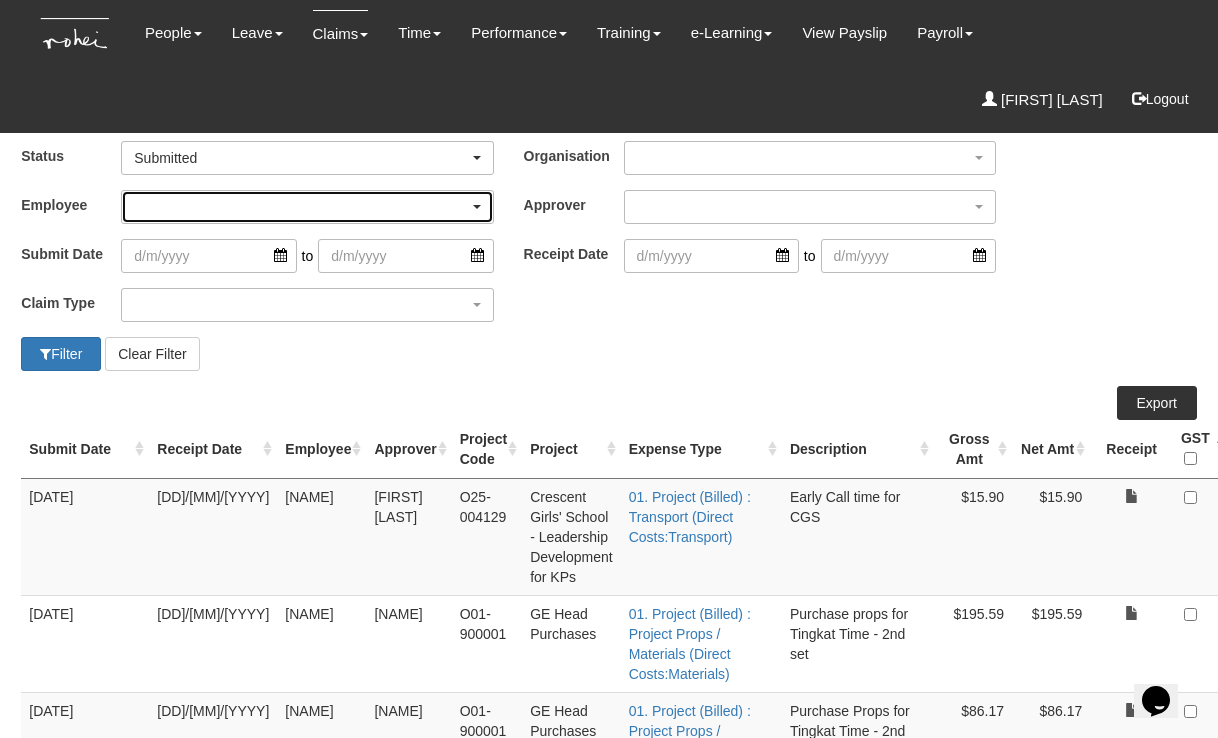 click at bounding box center [307, 207] 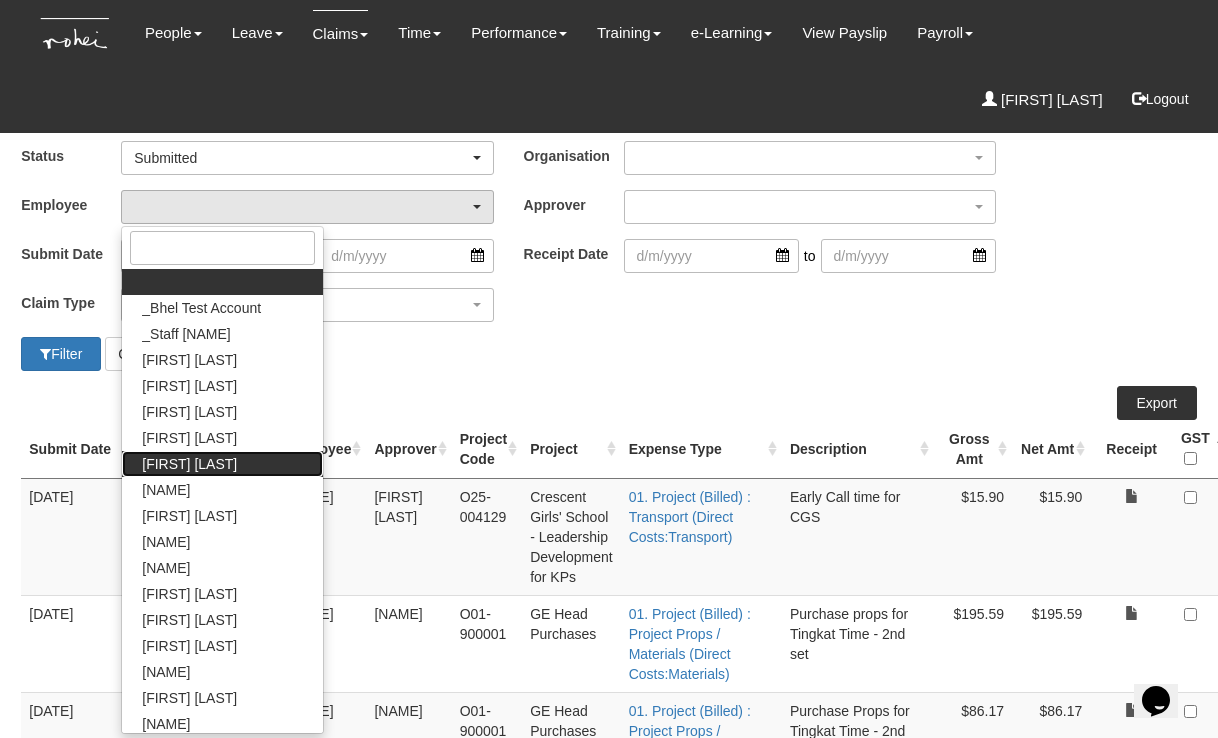 click on "[FIRST] [LAST]" at bounding box center (222, 282) 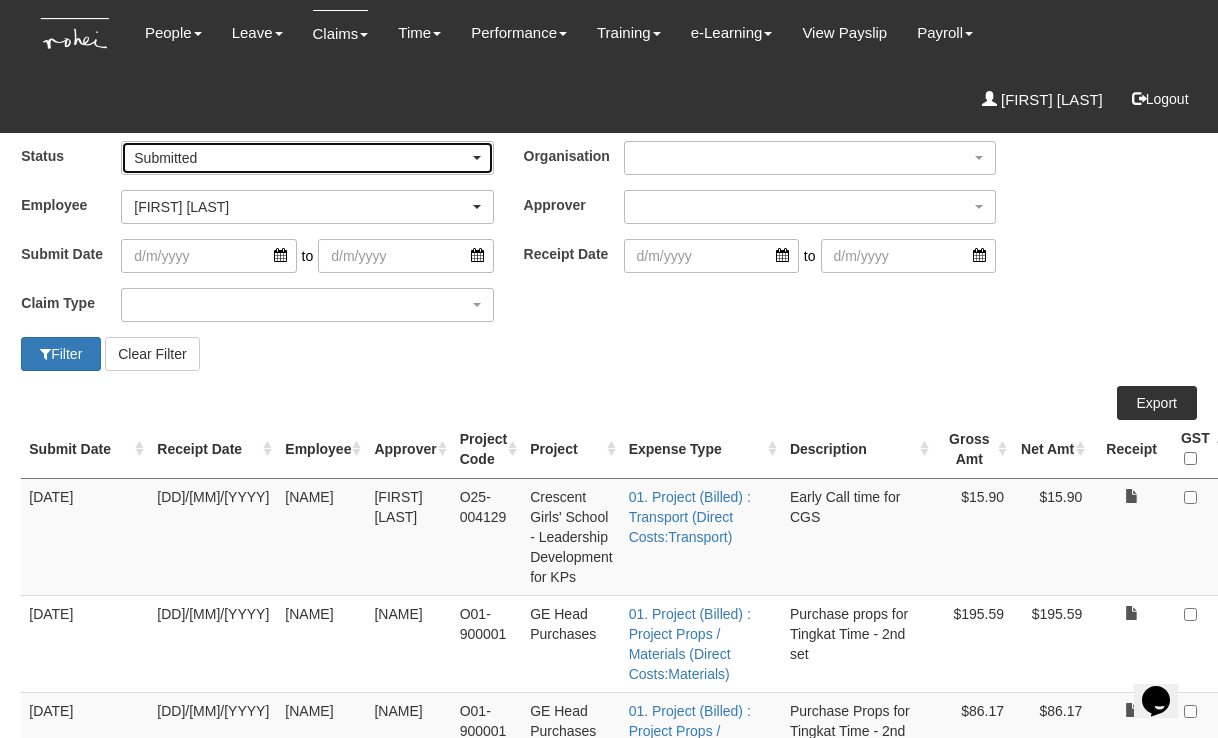 click on "Submitted" at bounding box center (301, 158) 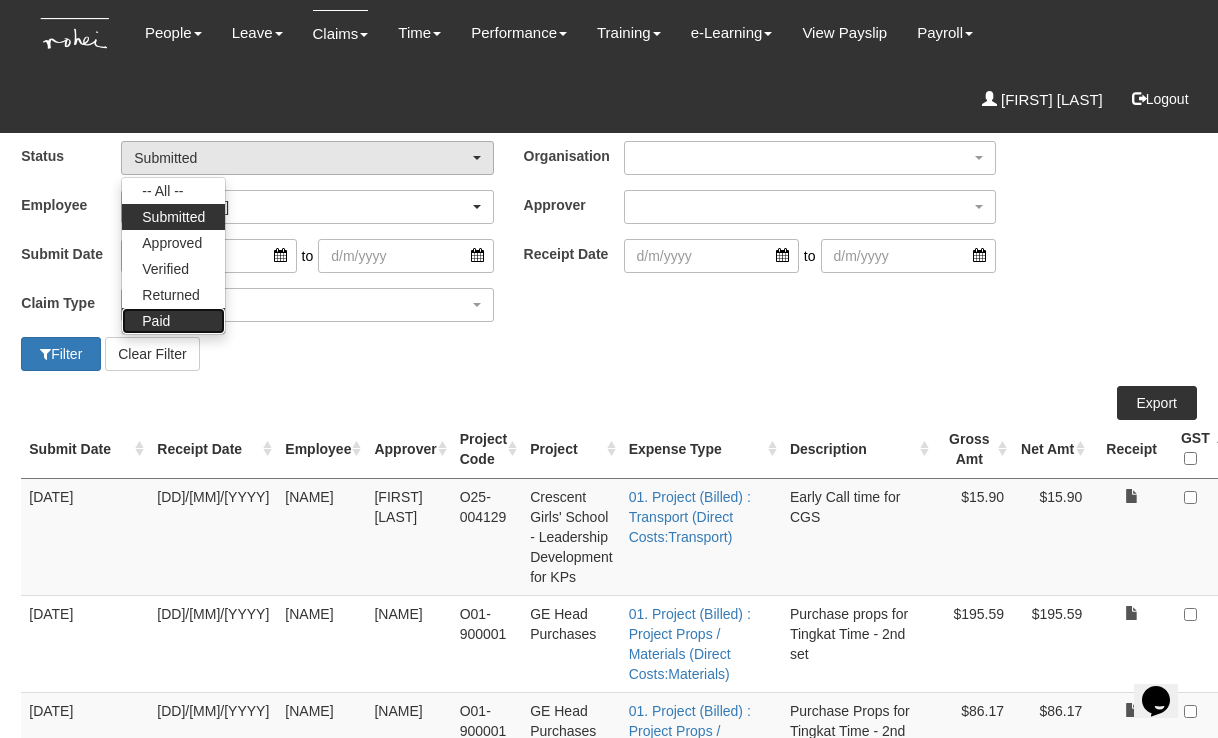 click on "Paid" at bounding box center [173, 191] 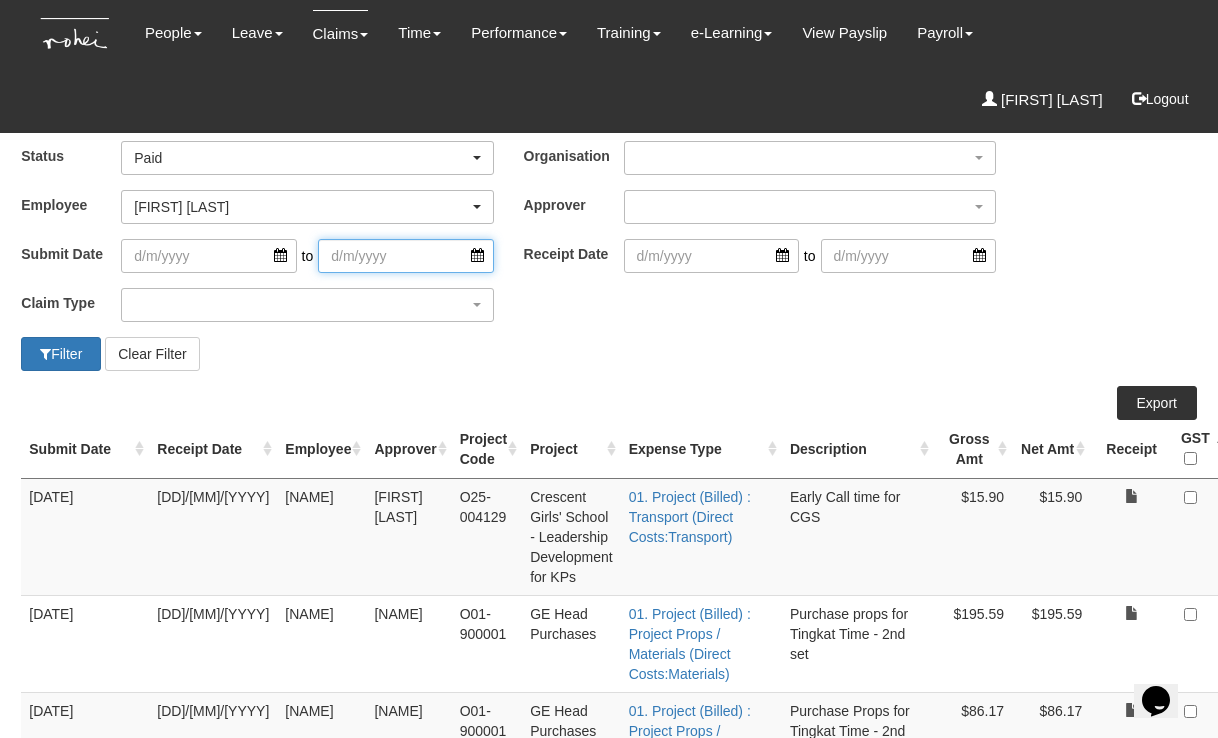 click at bounding box center [405, 256] 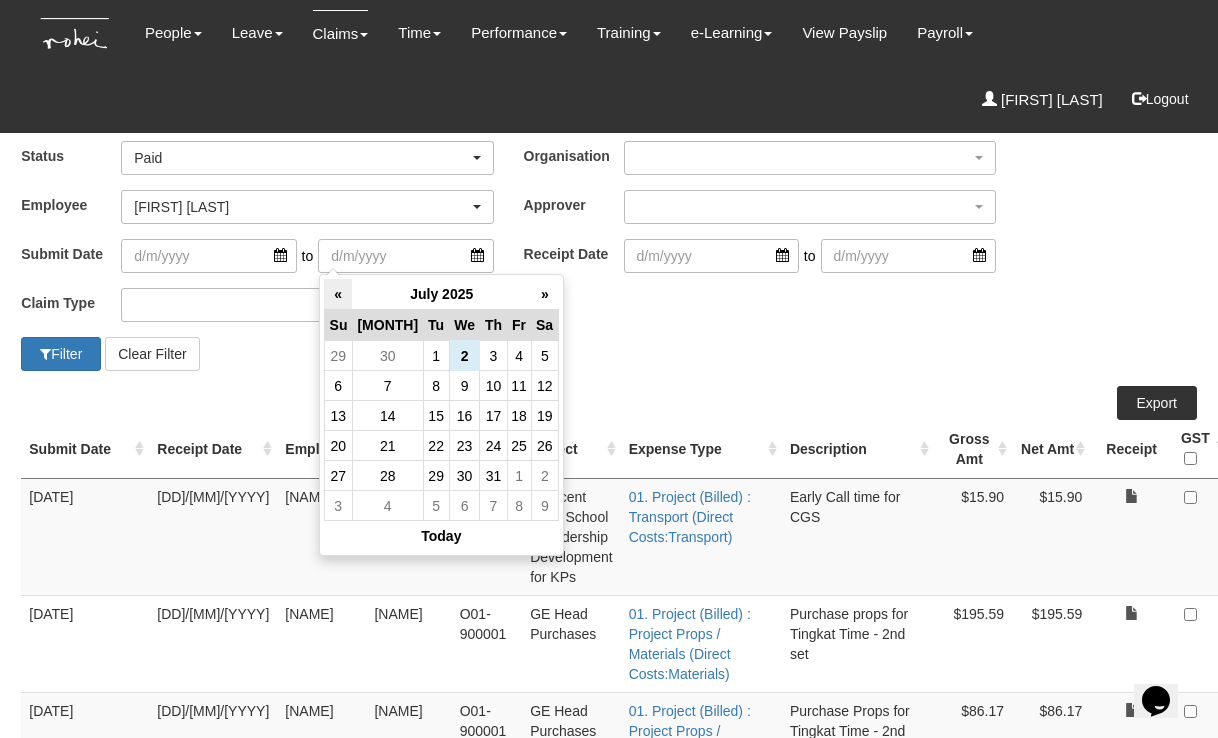 click on "[FIRST] [LAST]" at bounding box center [338, 294] 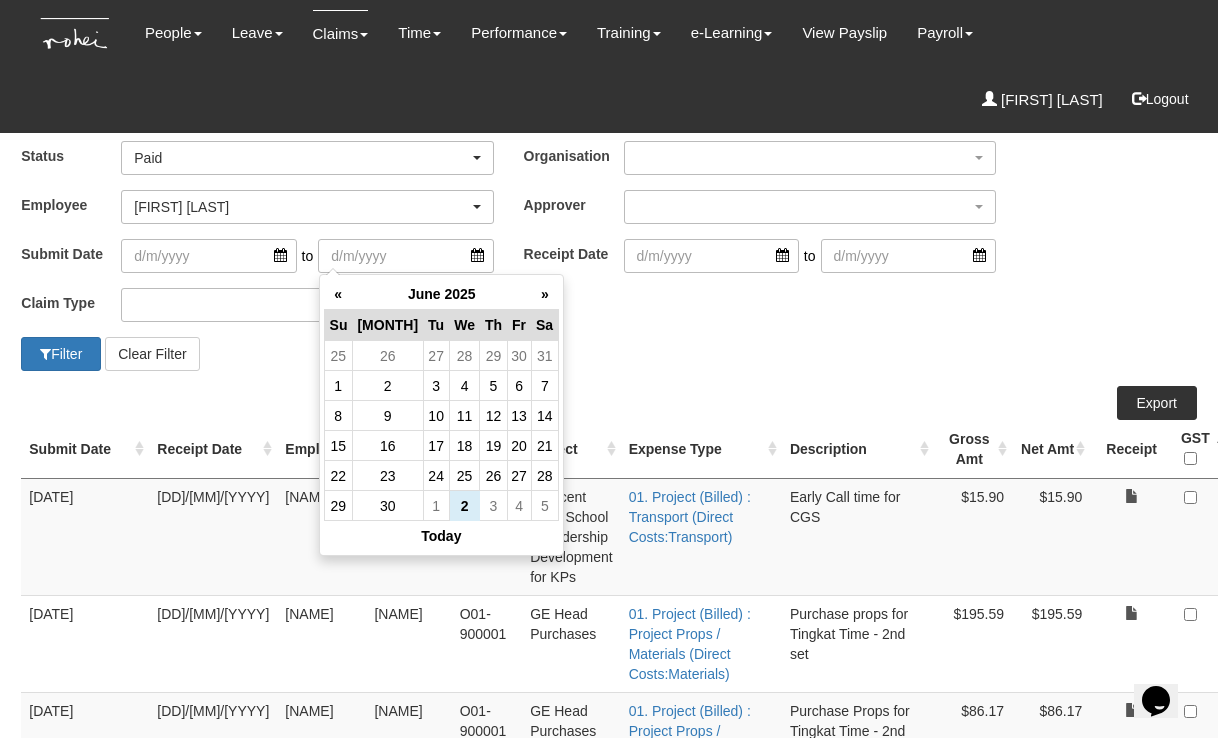 click on "[FIRST] [LAST]" at bounding box center [338, 294] 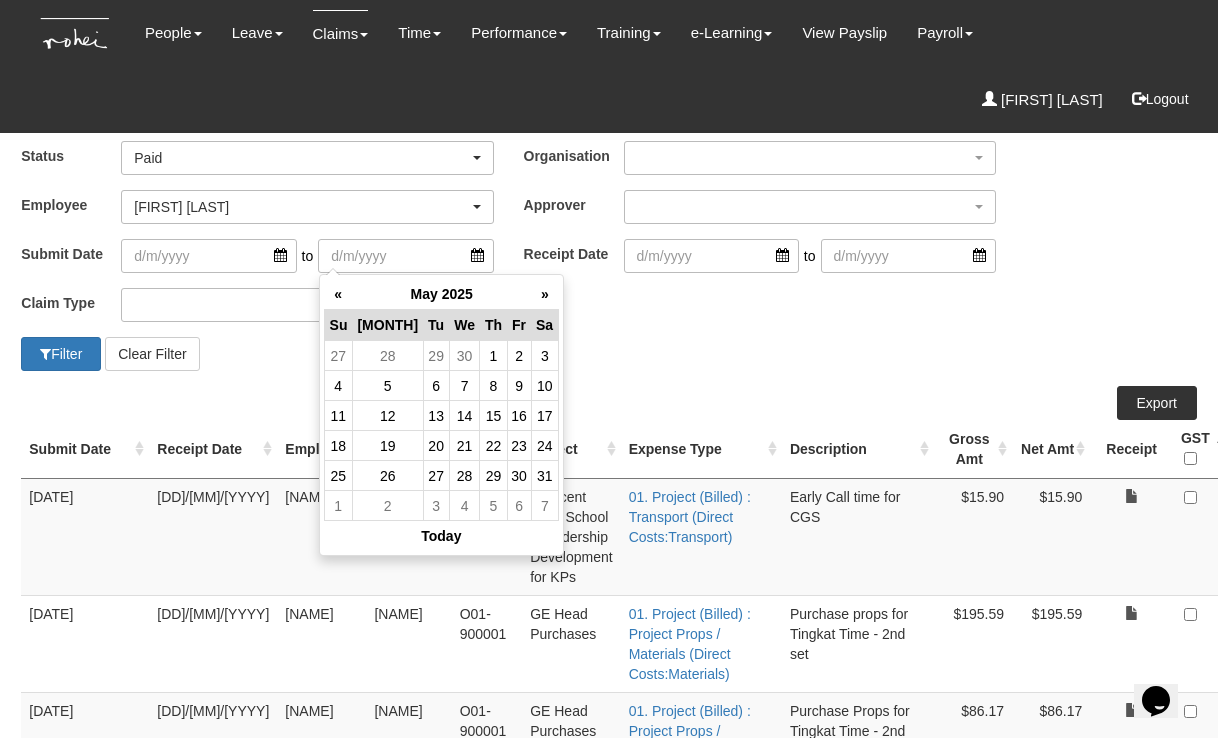 click on "[FIRST] [LAST]" at bounding box center [338, 294] 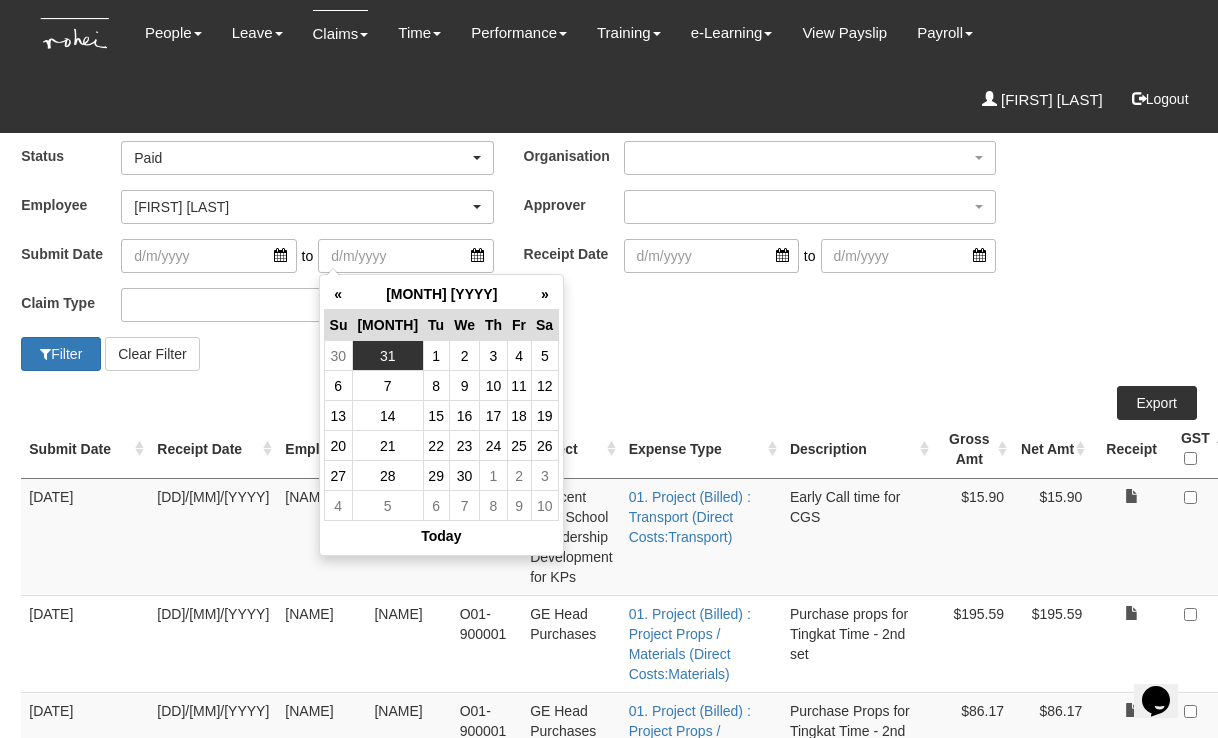 click on "31" at bounding box center [387, 356] 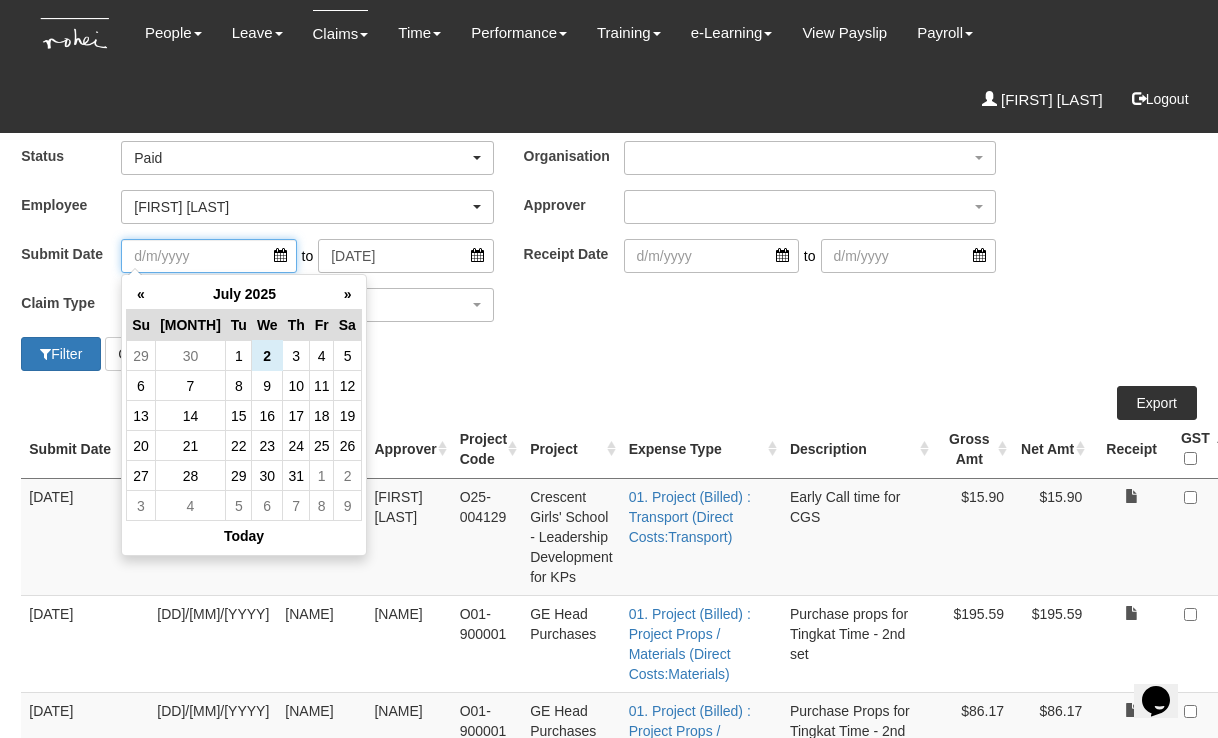 click at bounding box center (208, 256) 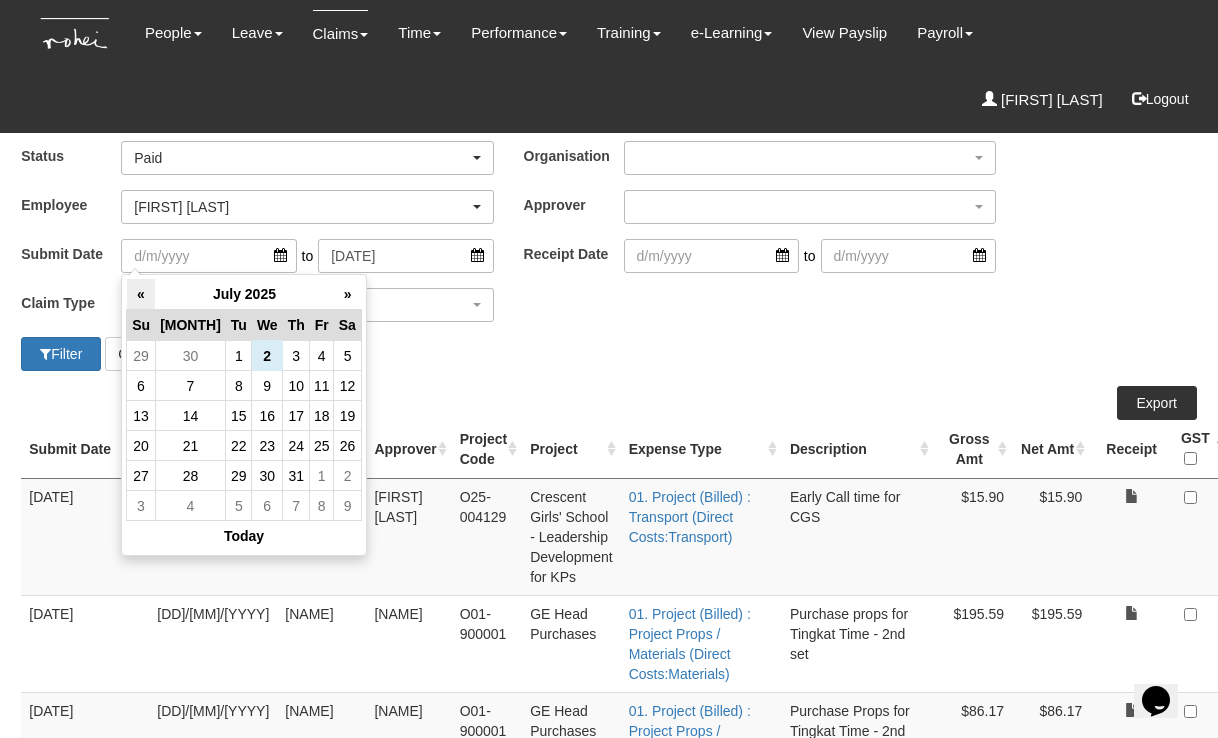 click on "[FIRST] [LAST]" at bounding box center [141, 294] 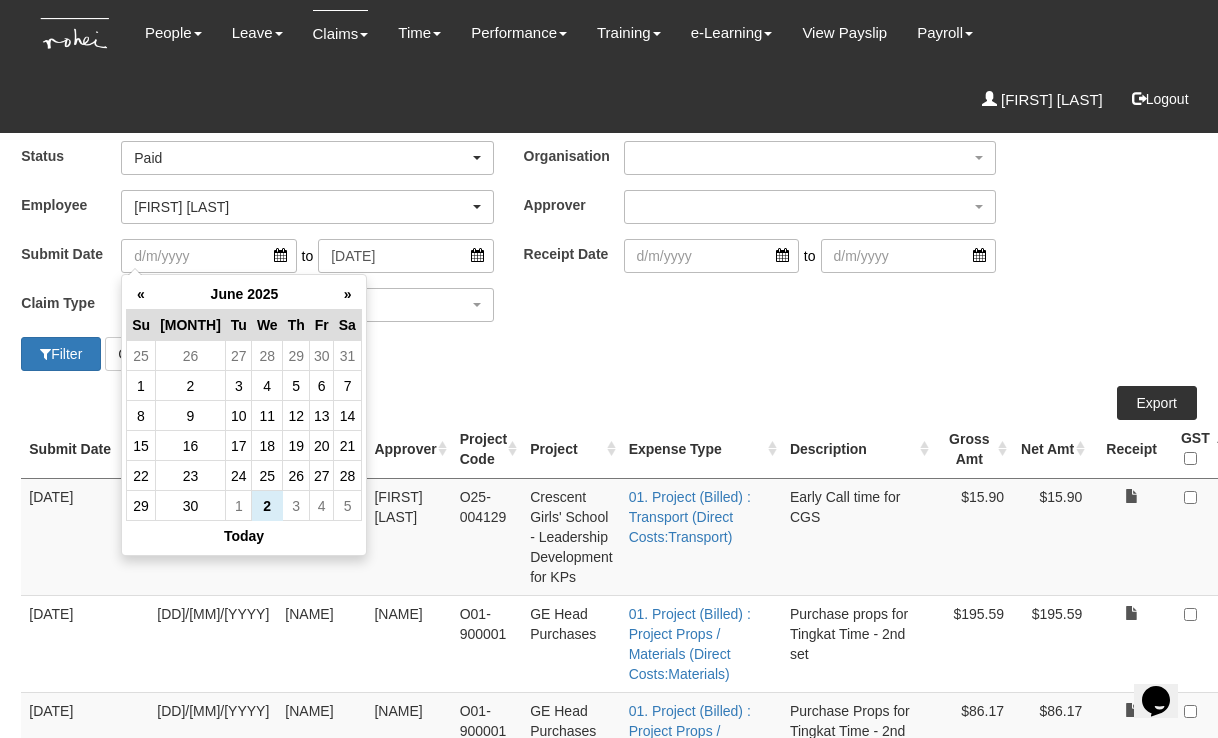 click on "[FIRST] [LAST]" at bounding box center (141, 294) 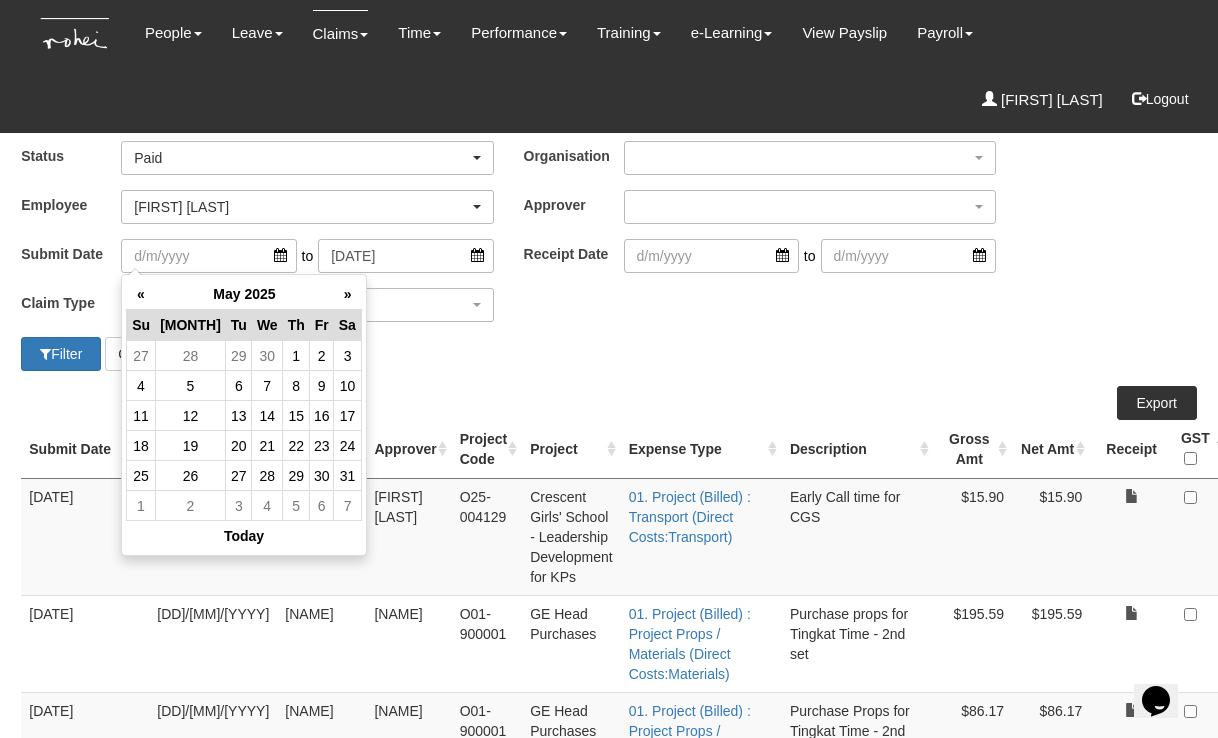 click on "[FIRST] [LAST]" at bounding box center (141, 294) 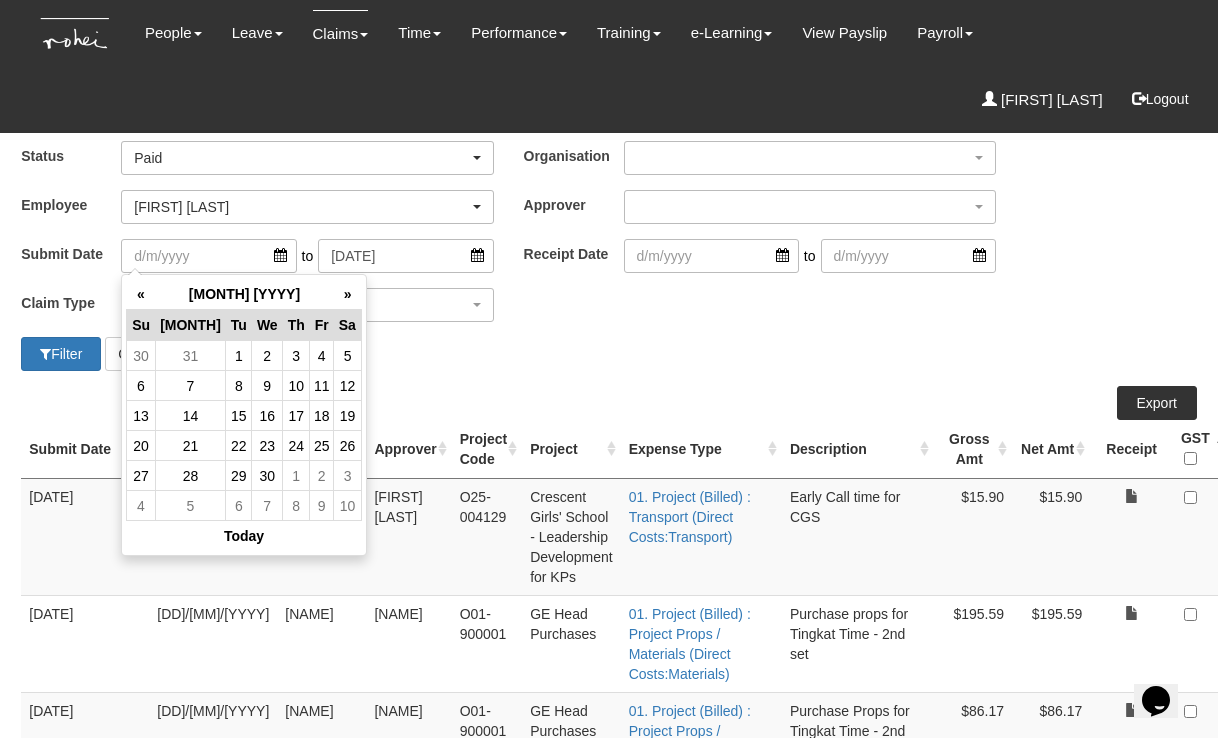 click on "[FIRST] [LAST]" at bounding box center [141, 294] 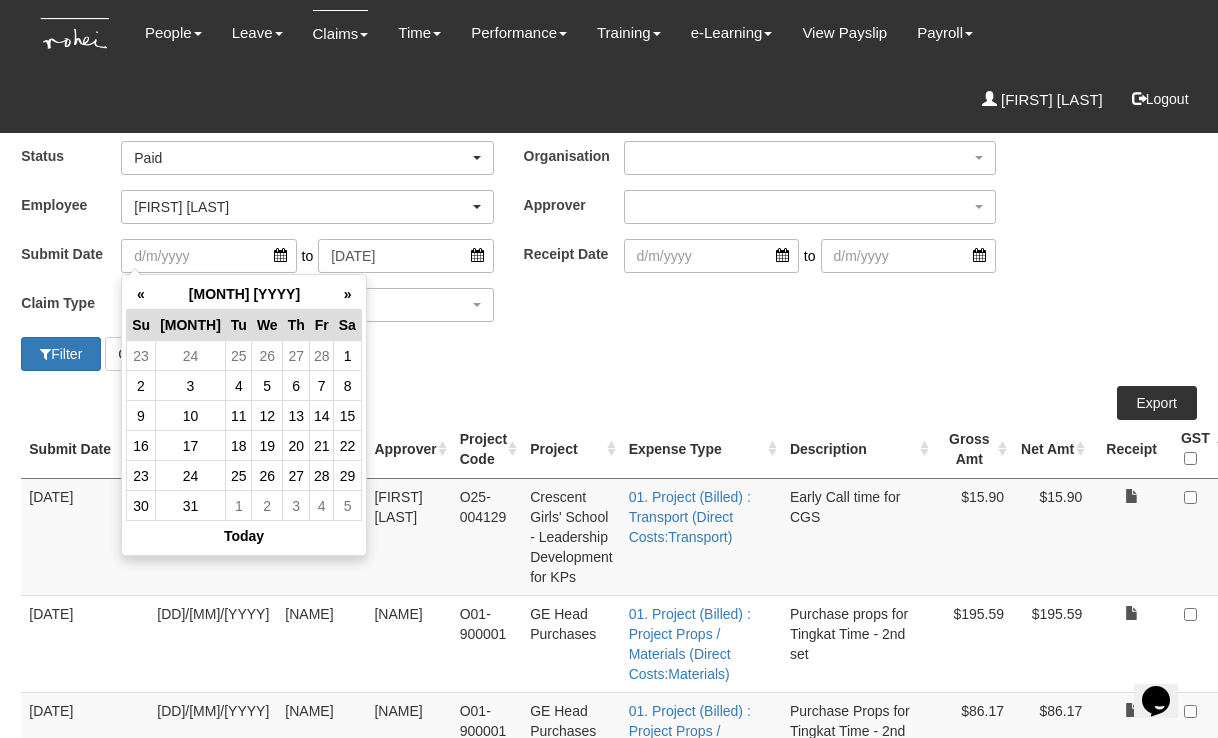 click on "[FIRST] [LAST]" at bounding box center (141, 294) 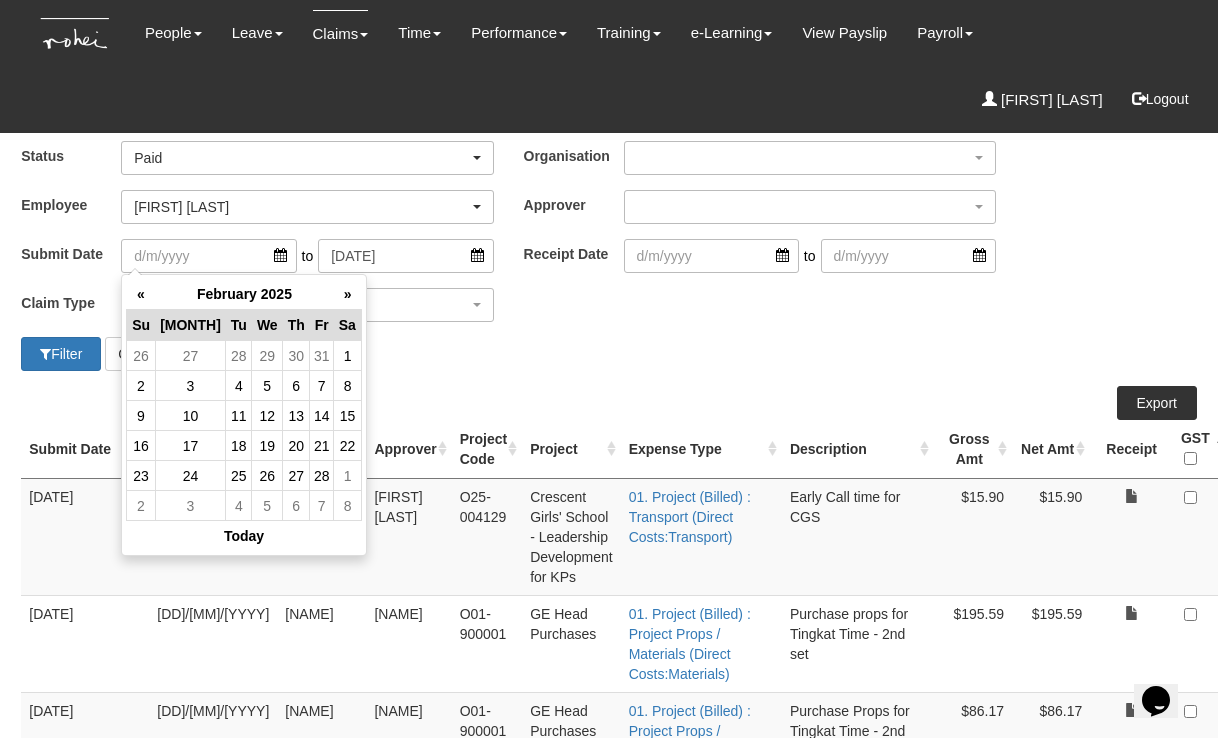 click on "[FIRST] [LAST]" at bounding box center [141, 294] 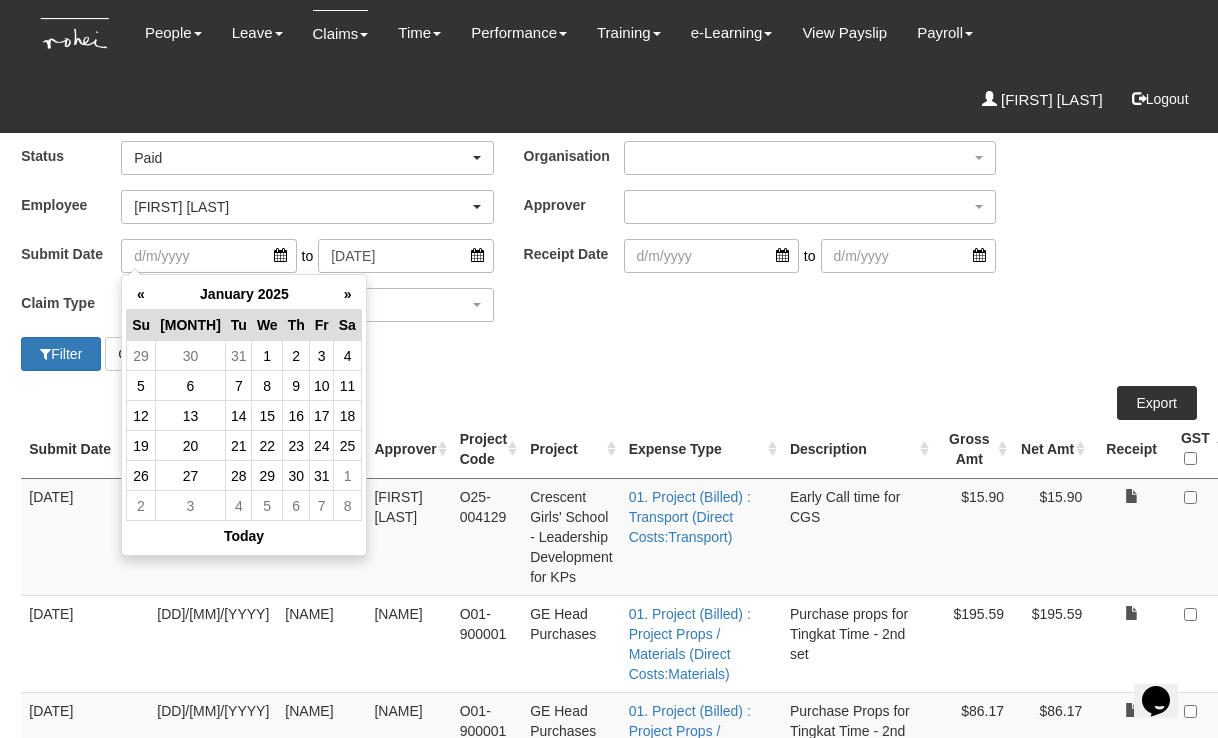 click on "[FIRST] [LAST]" at bounding box center [141, 294] 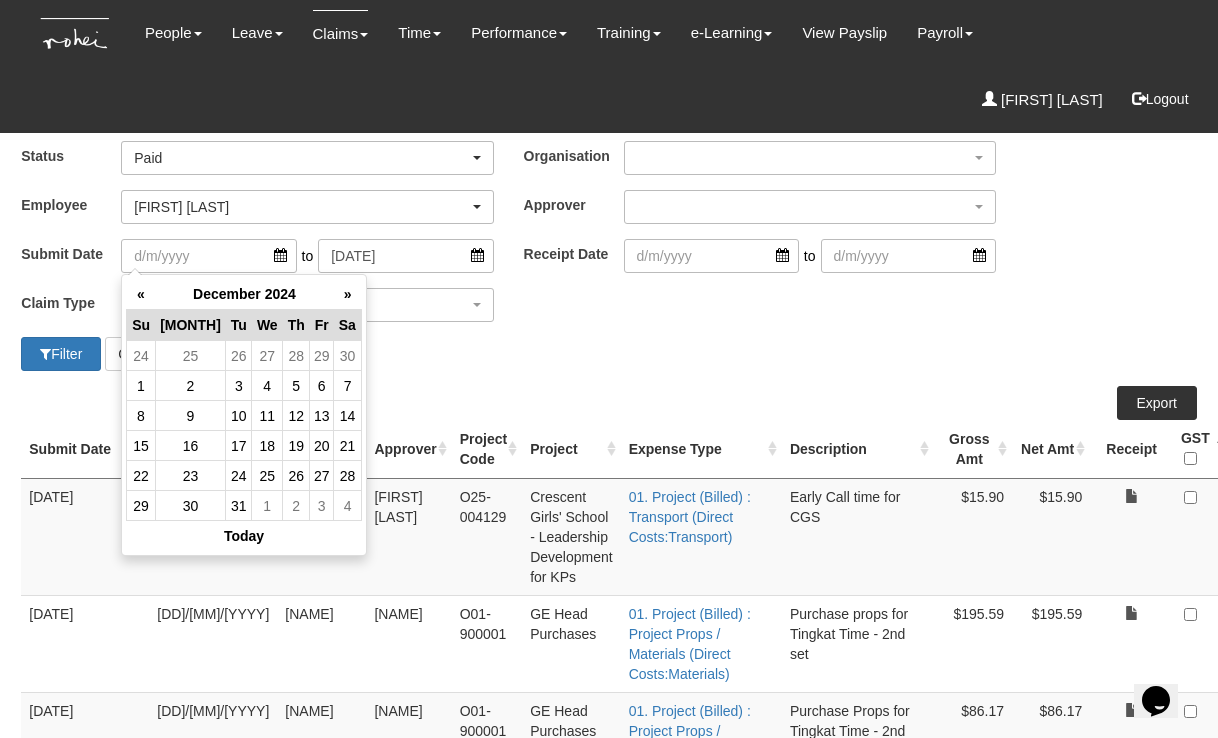 click on "[FIRST] [LAST]" at bounding box center [141, 294] 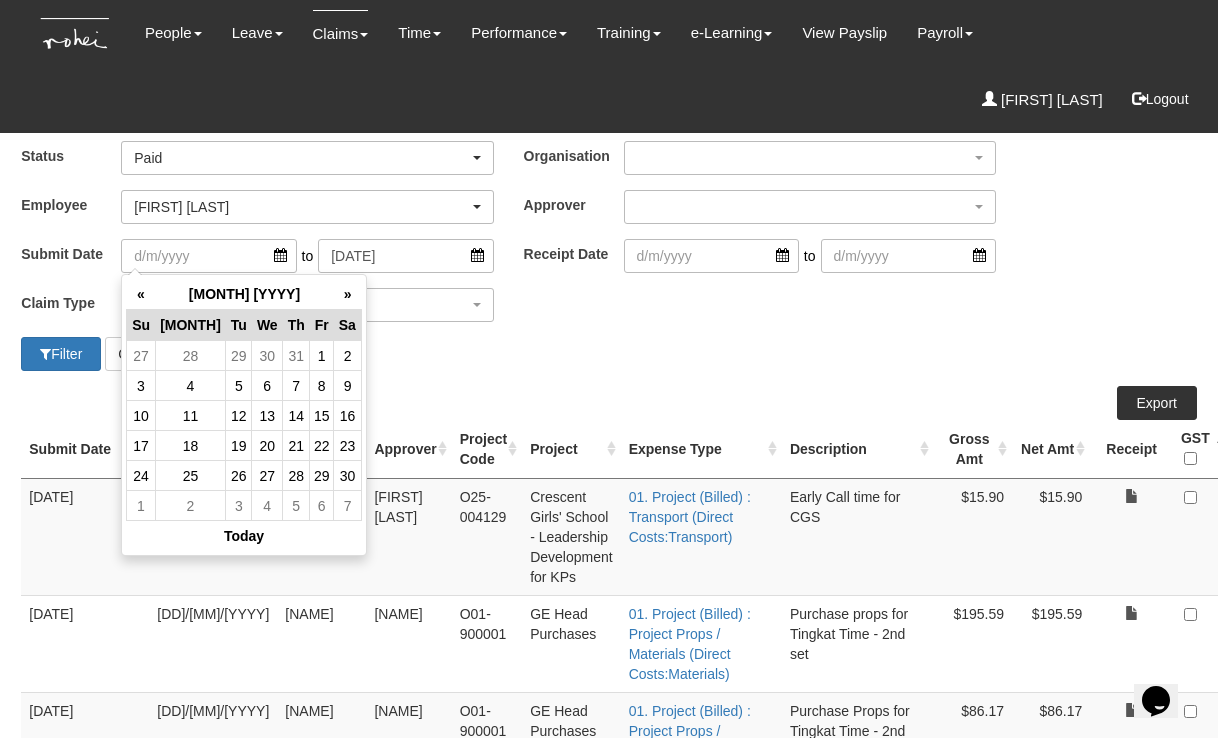 click on "[FIRST] [LAST]" at bounding box center [141, 294] 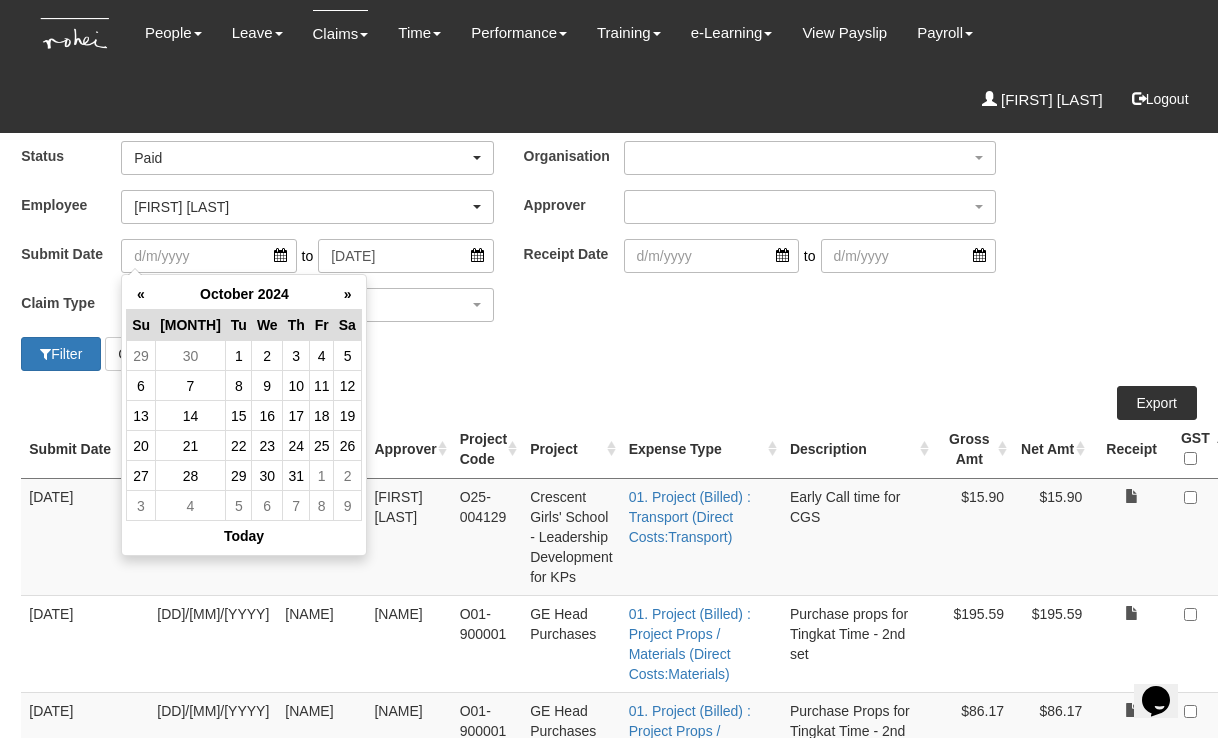 click on "[FIRST] [LAST]" at bounding box center [141, 294] 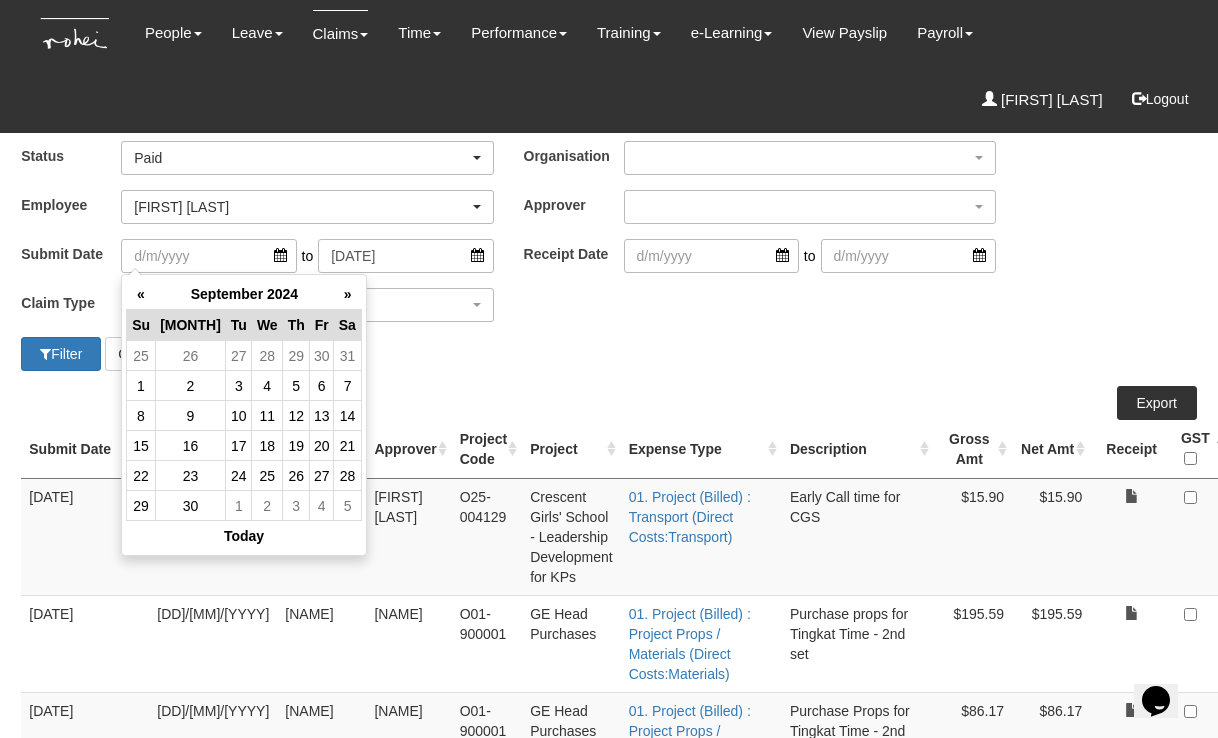 click on "[FIRST] [LAST]" at bounding box center (141, 294) 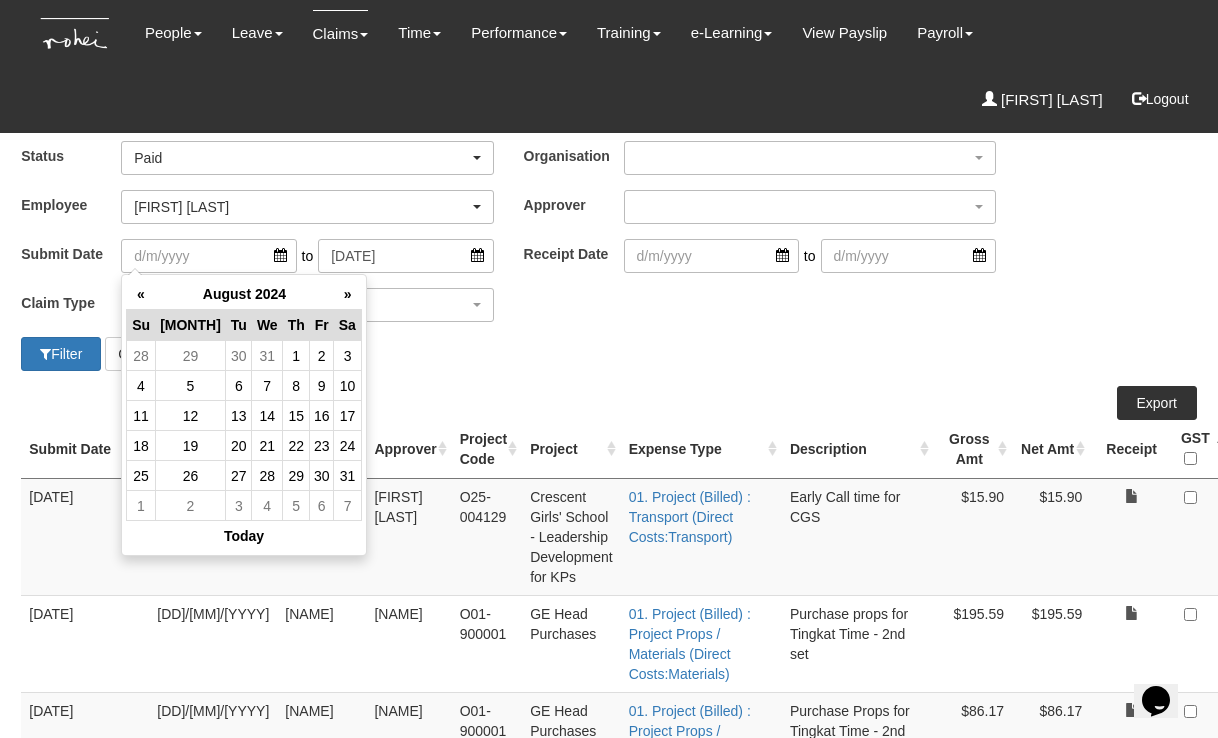 click on "[FIRST] [LAST]" at bounding box center [141, 294] 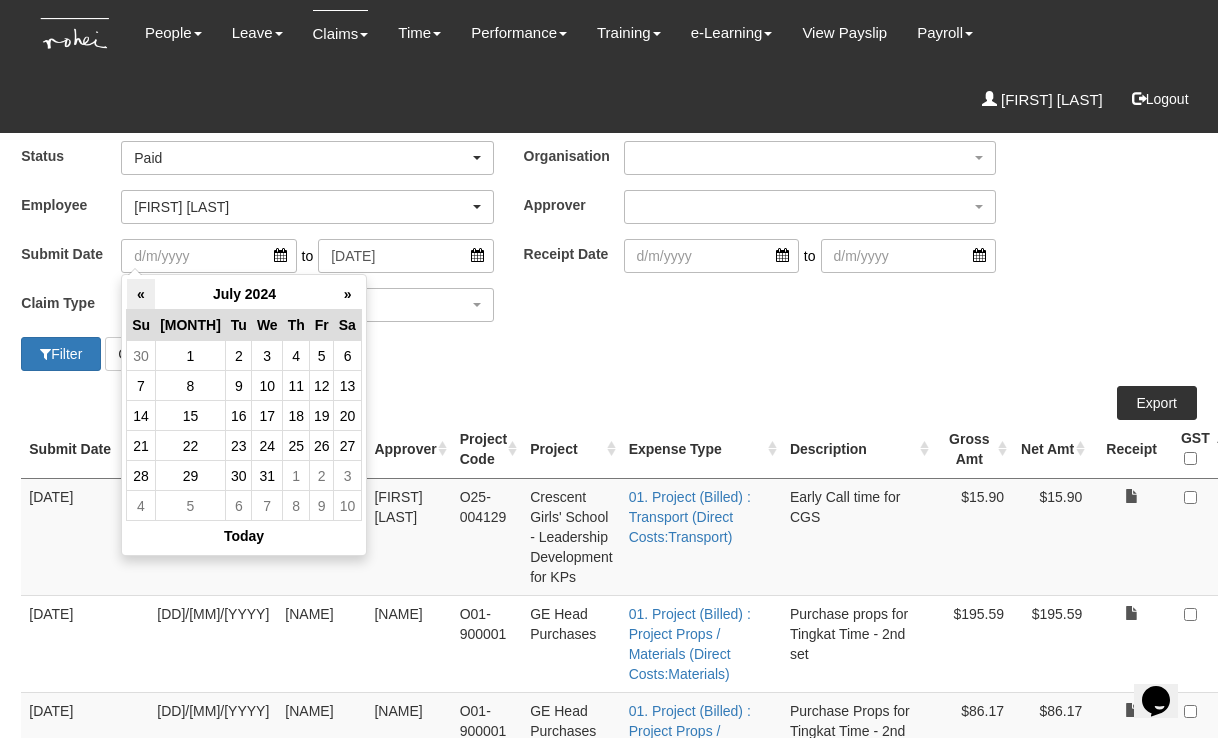 click on "[FIRST] [LAST]" at bounding box center (141, 294) 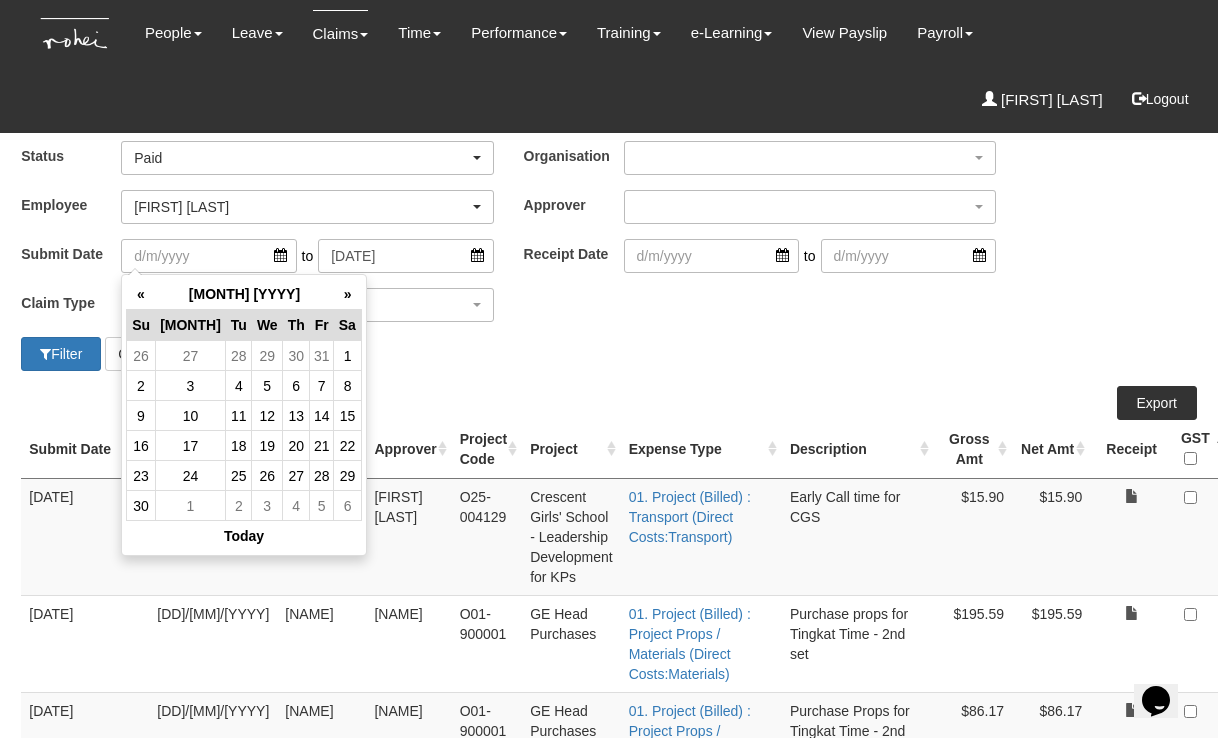 click on "[FIRST] [LAST]" at bounding box center [141, 294] 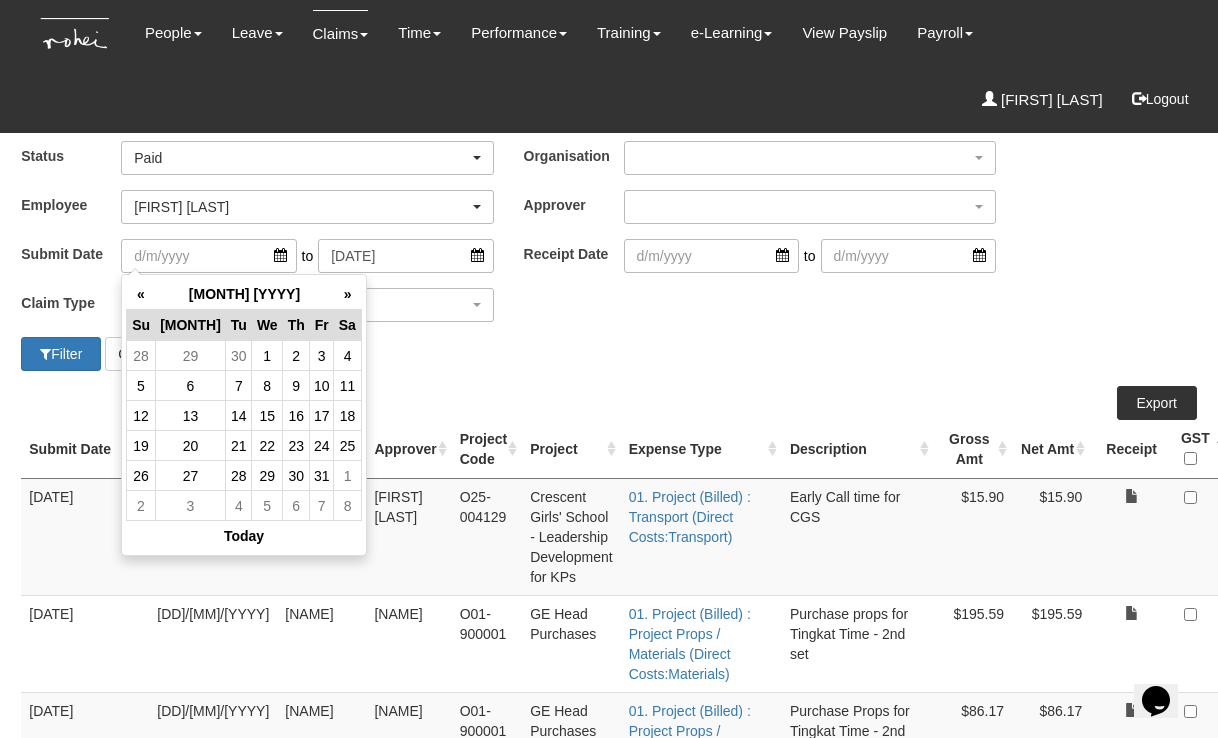 click on "[FIRST] [LAST]" at bounding box center (141, 294) 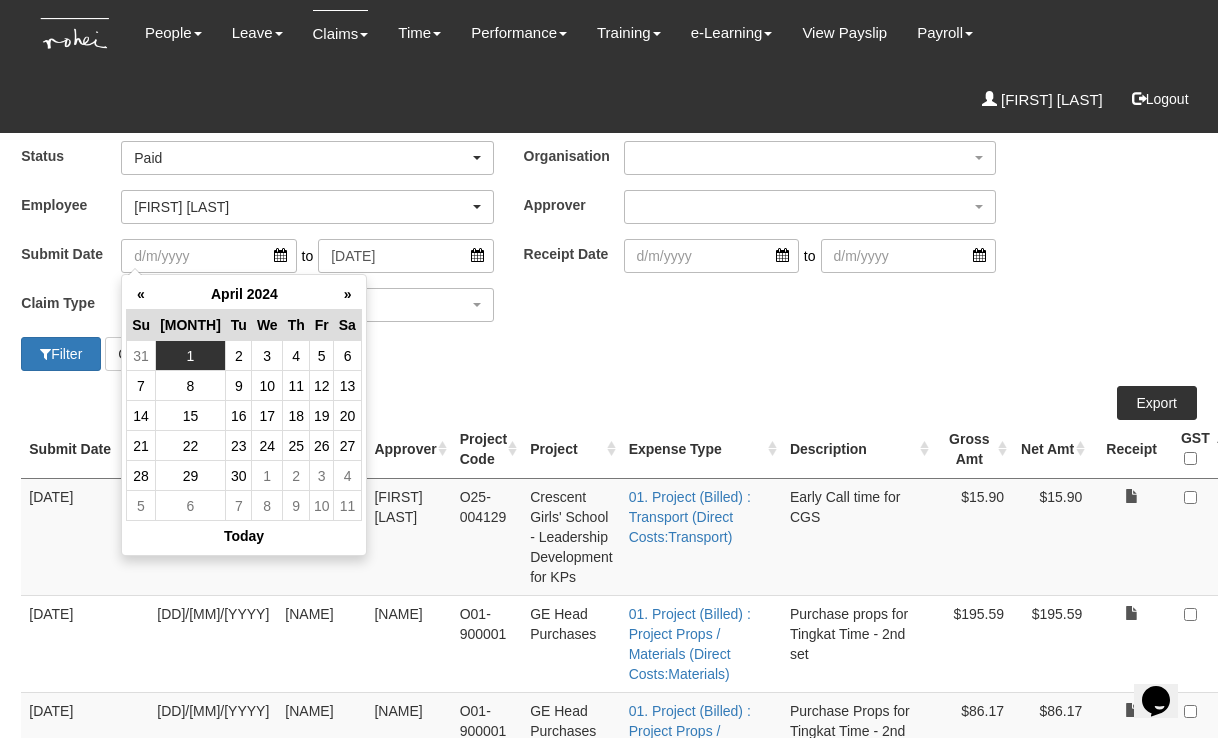 click on "[NUMBER]" at bounding box center [190, 356] 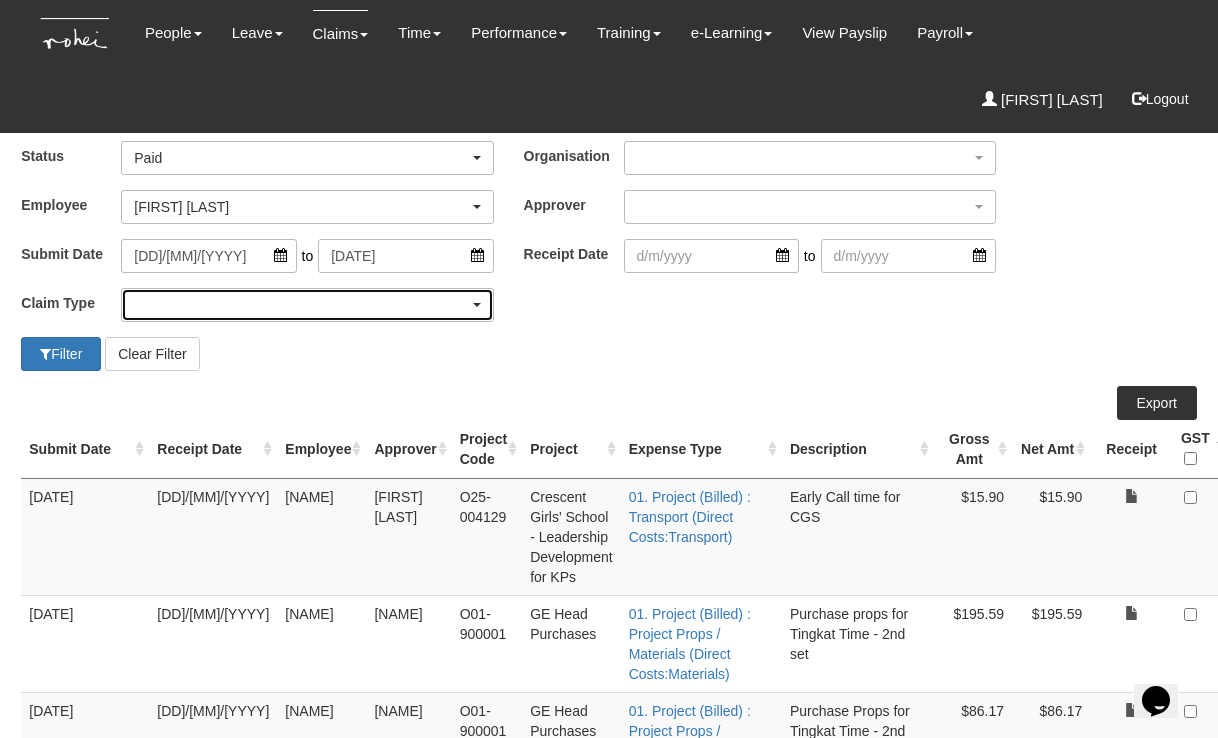 click at bounding box center [307, 305] 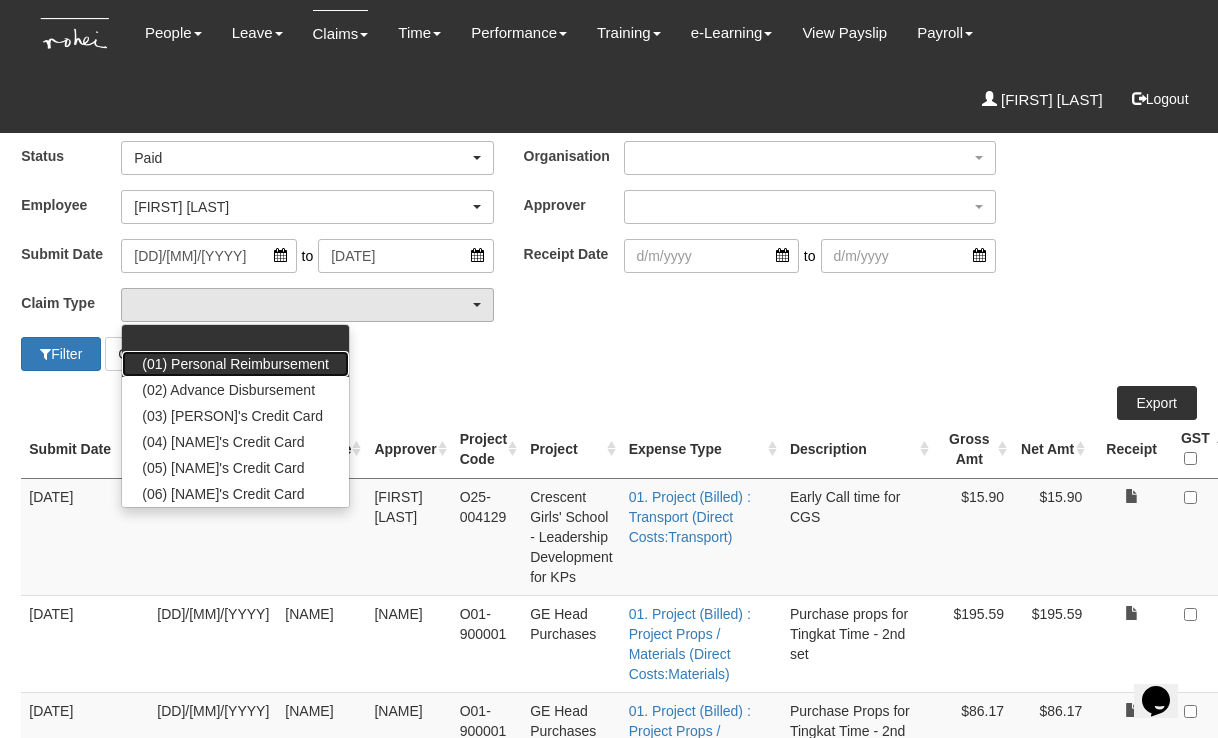 click on "(01) Personal Reimbursement" at bounding box center [142, 343] 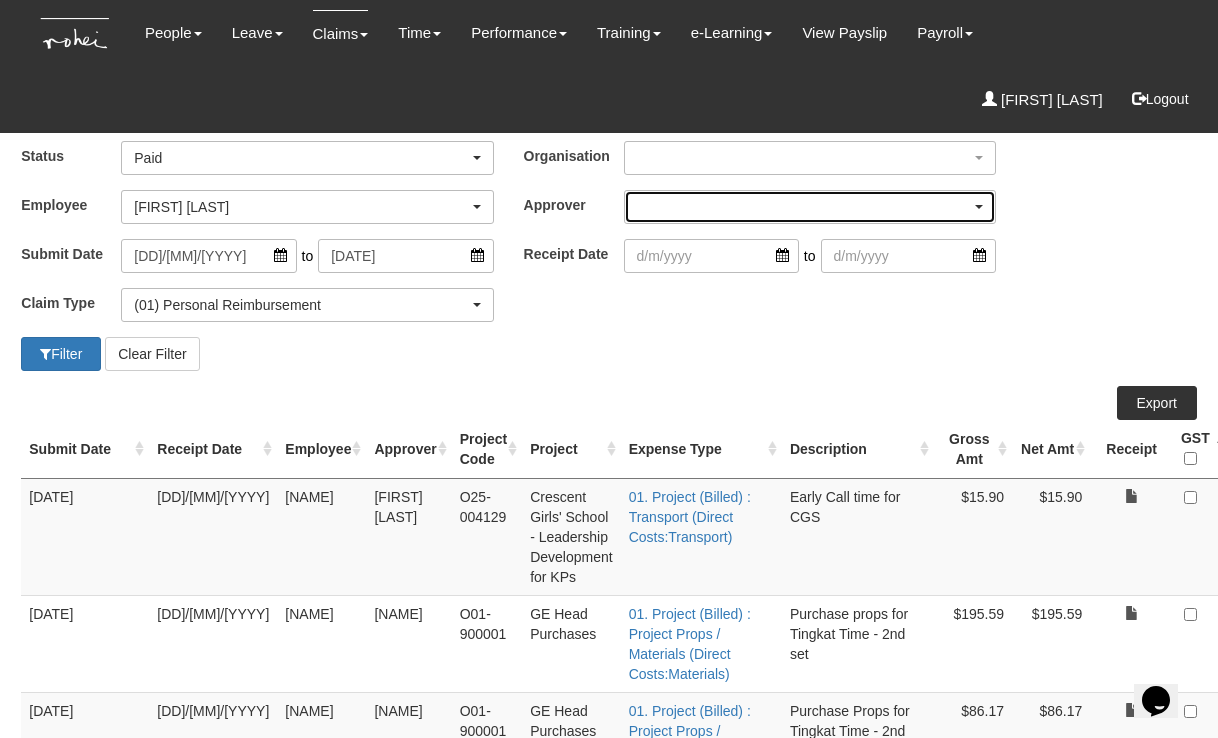 click at bounding box center [810, 207] 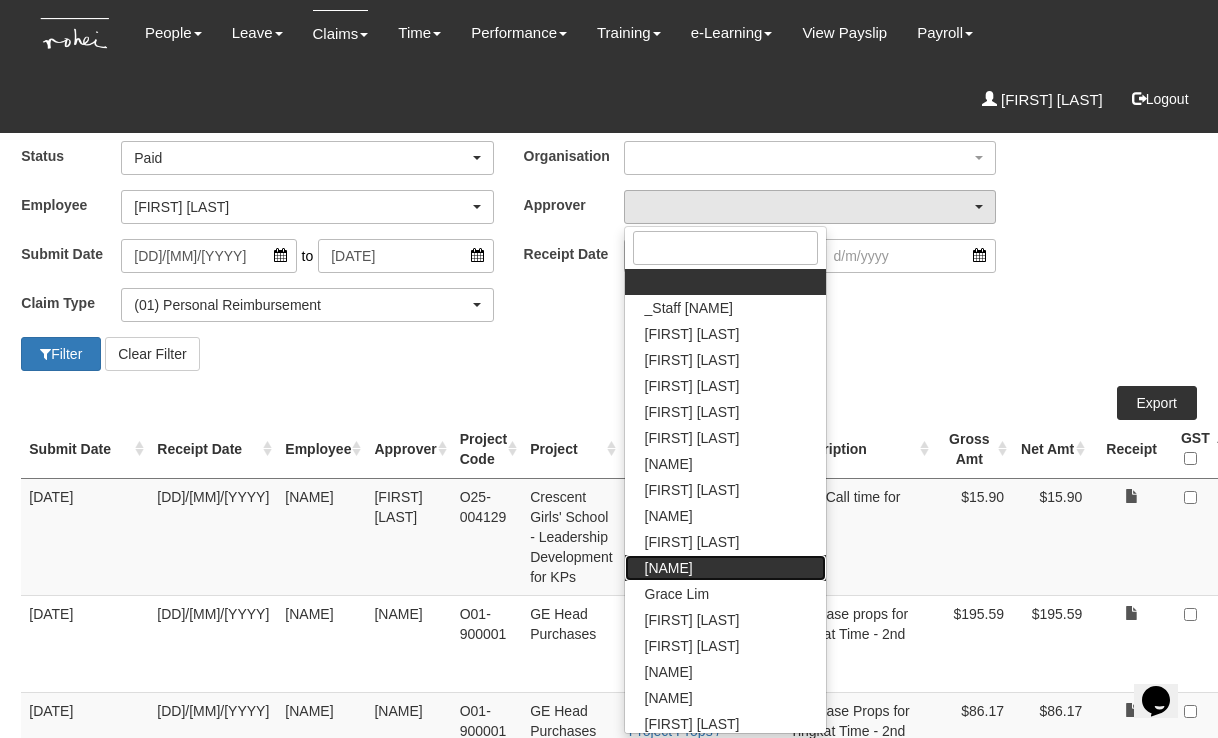 click on "[FIRST] [LAST]" at bounding box center (645, 287) 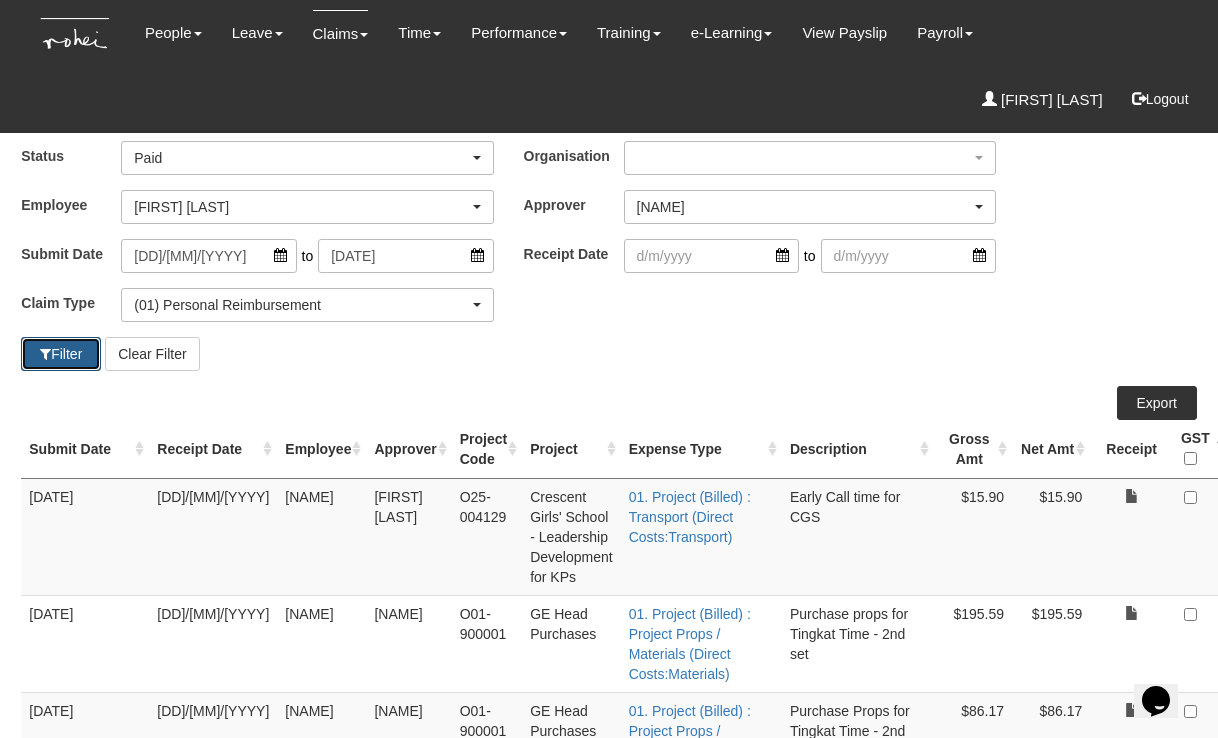 click on "Filter" at bounding box center [61, 354] 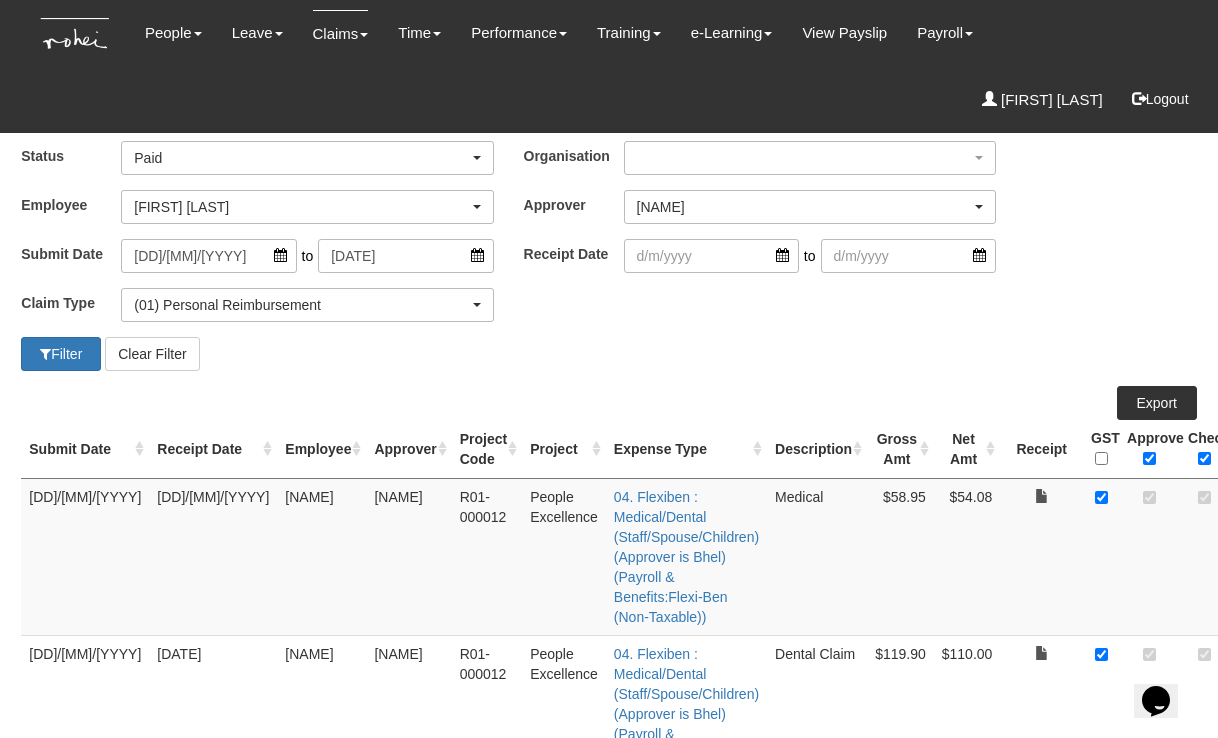 click on "Expense Type" at bounding box center [686, 449] 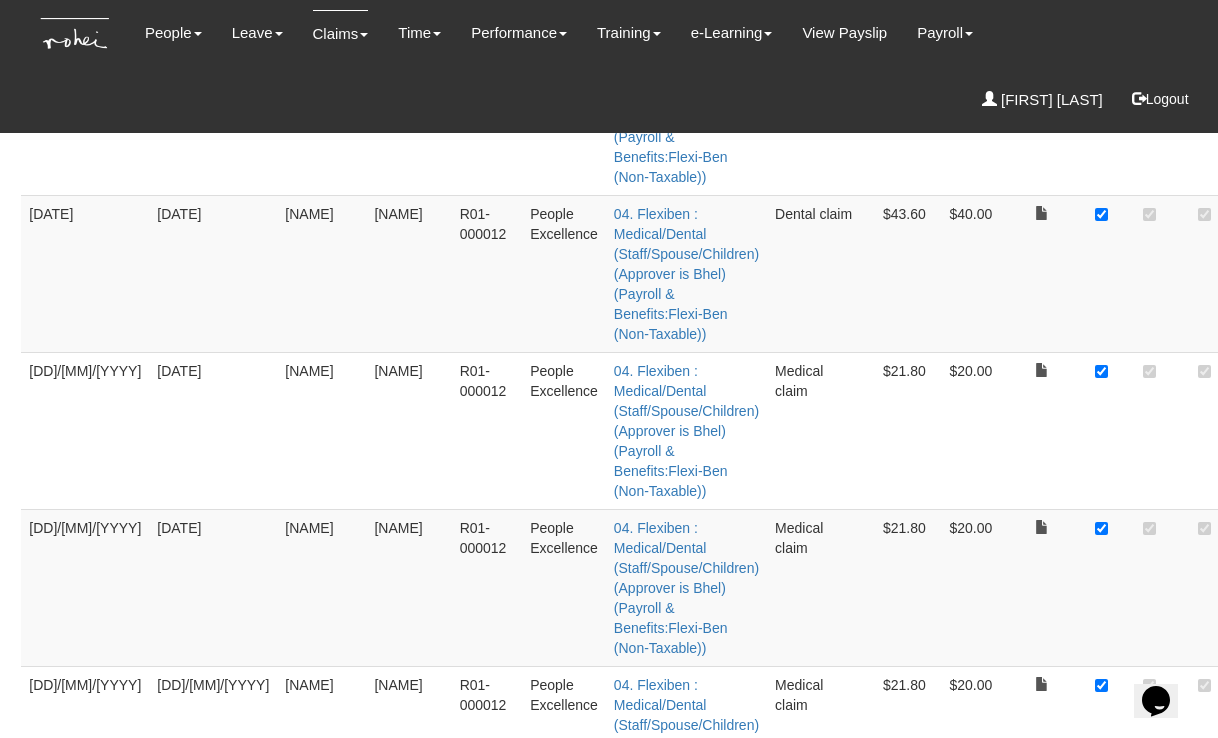 scroll, scrollTop: 617, scrollLeft: 0, axis: vertical 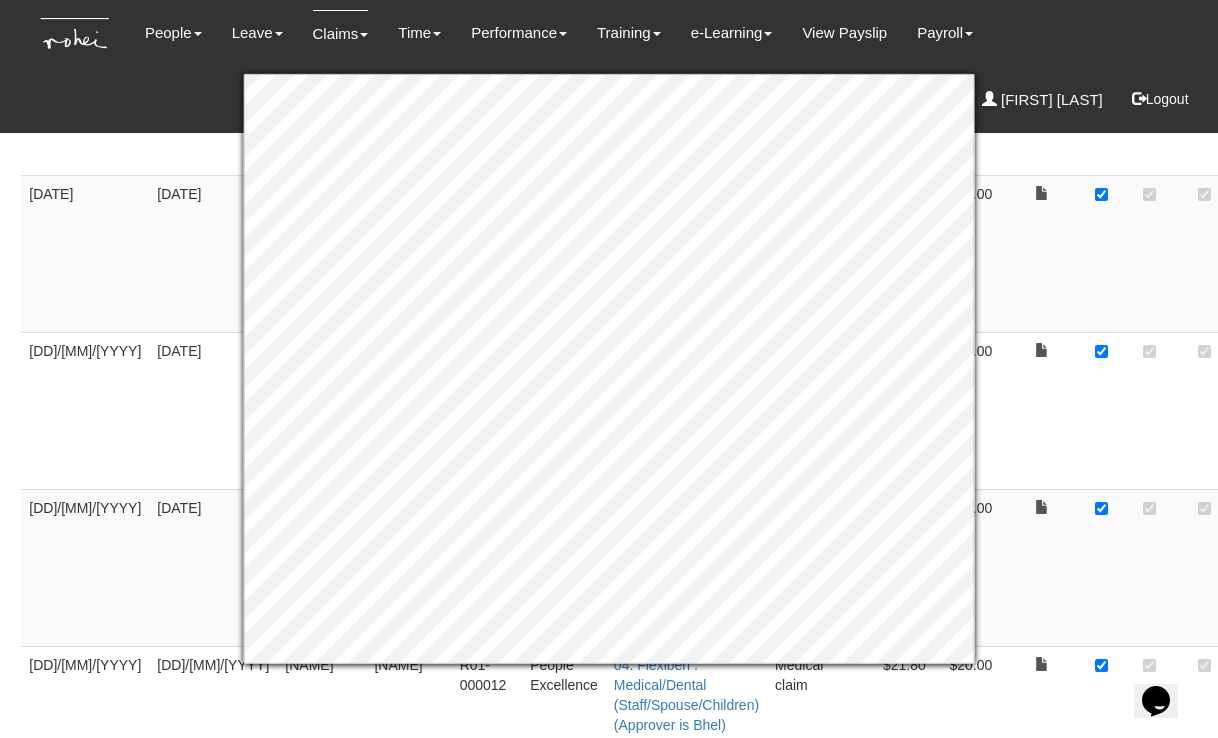 click on "13/5/2024" at bounding box center (213, -61) 